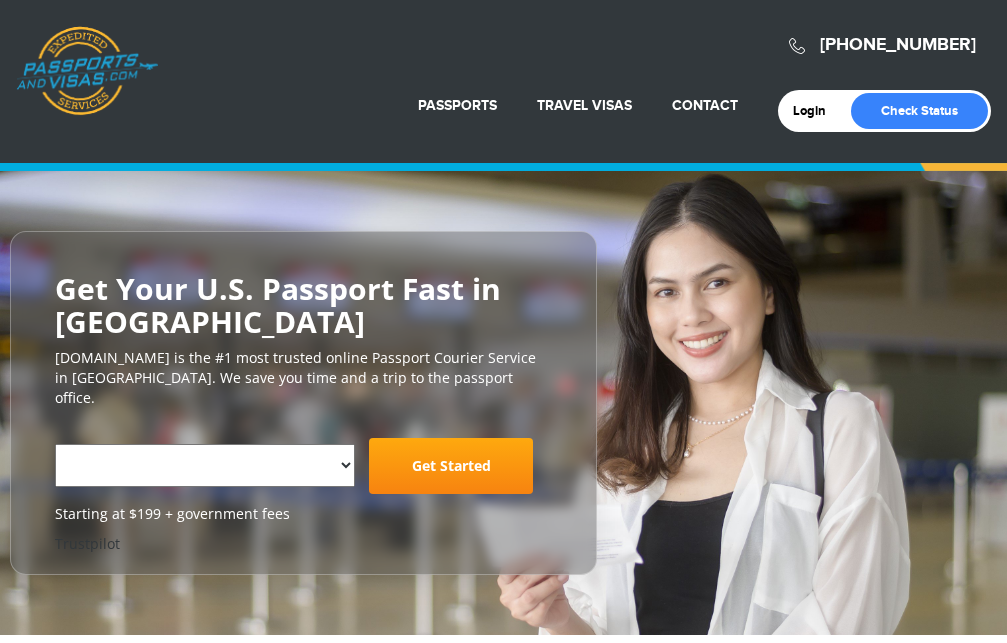 scroll, scrollTop: 0, scrollLeft: 0, axis: both 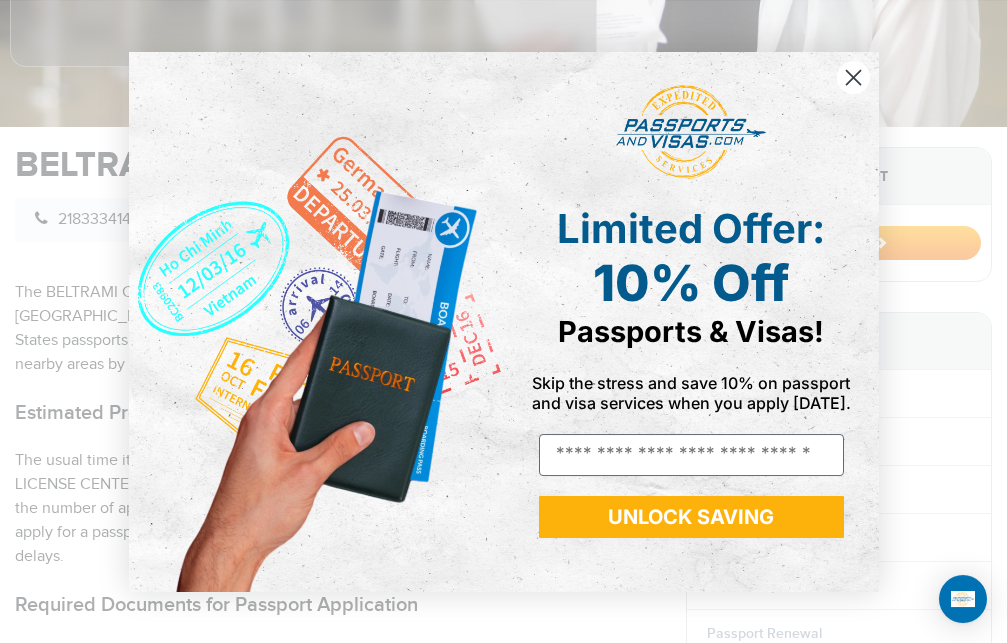click 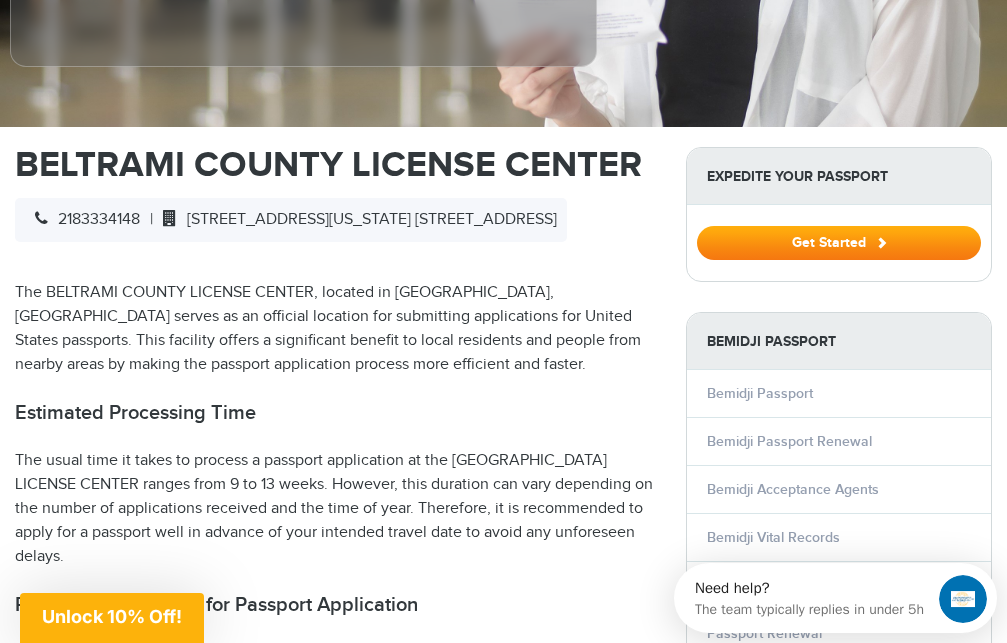 scroll, scrollTop: 0, scrollLeft: 0, axis: both 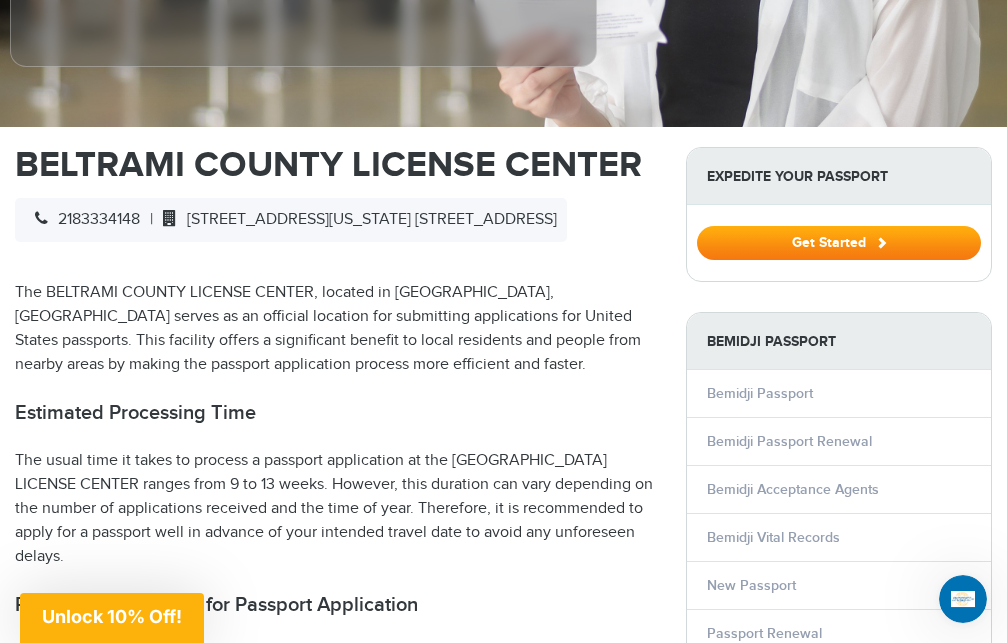 drag, startPoint x: 979, startPoint y: 169, endPoint x: 979, endPoint y: 188, distance: 19 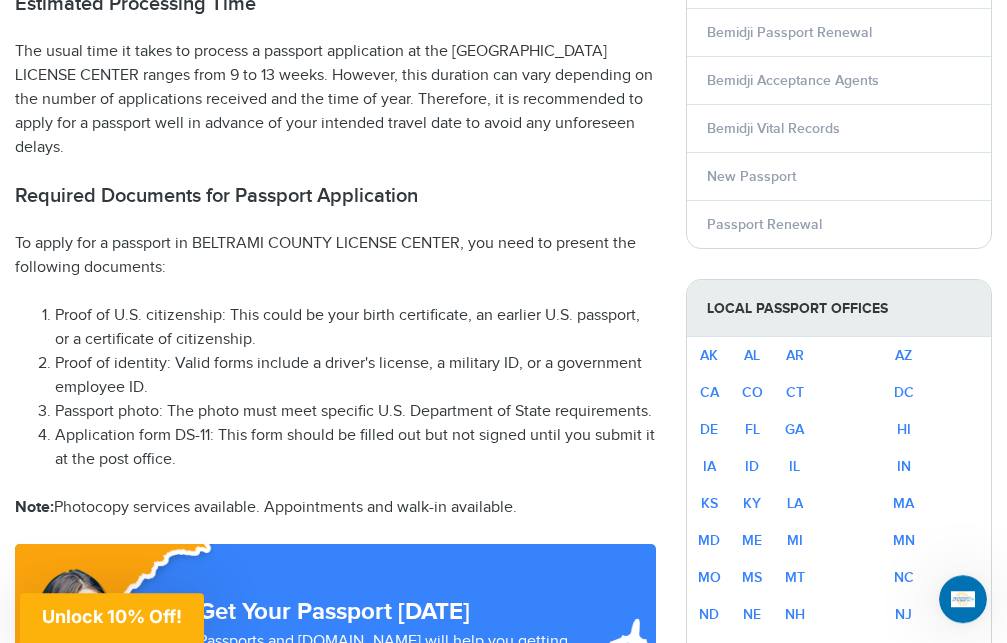 scroll, scrollTop: 1003, scrollLeft: 0, axis: vertical 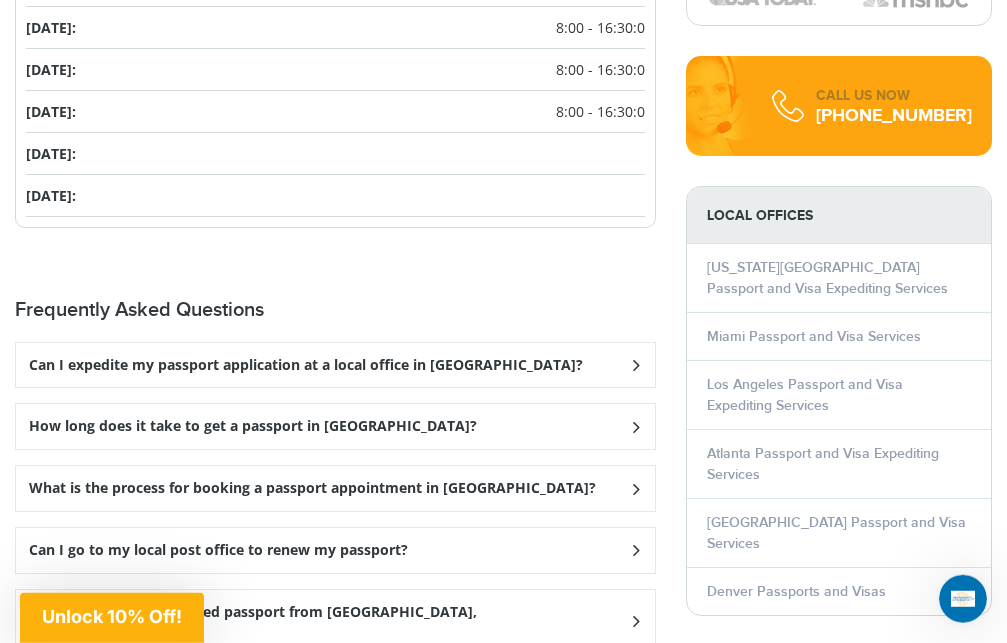 click on "Can I expedite my passport application at a local office in [GEOGRAPHIC_DATA]?" at bounding box center (335, 365) 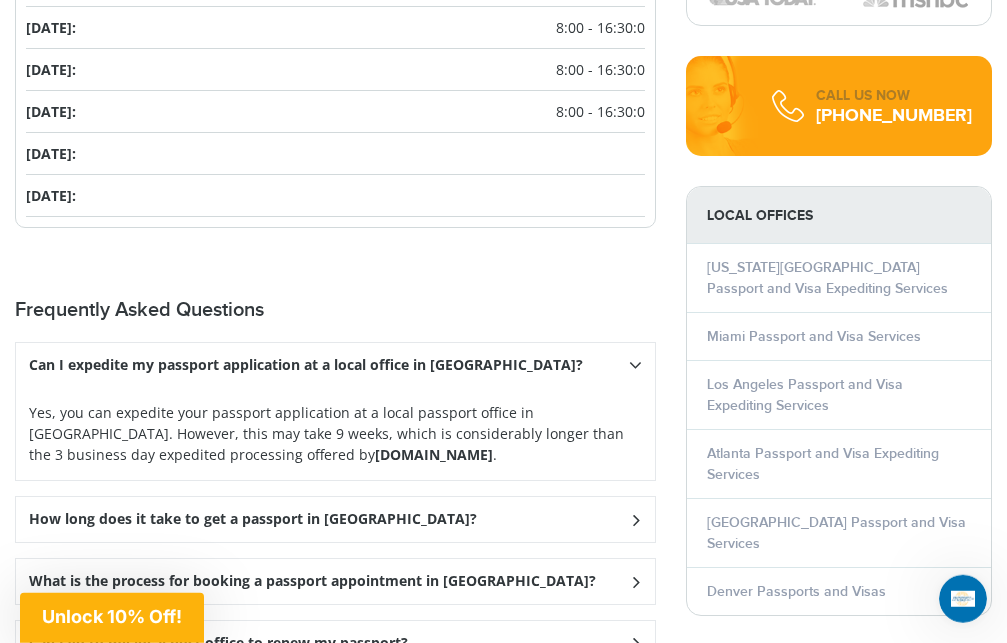click on "How long does it take to get a passport in [GEOGRAPHIC_DATA]?" at bounding box center [335, 365] 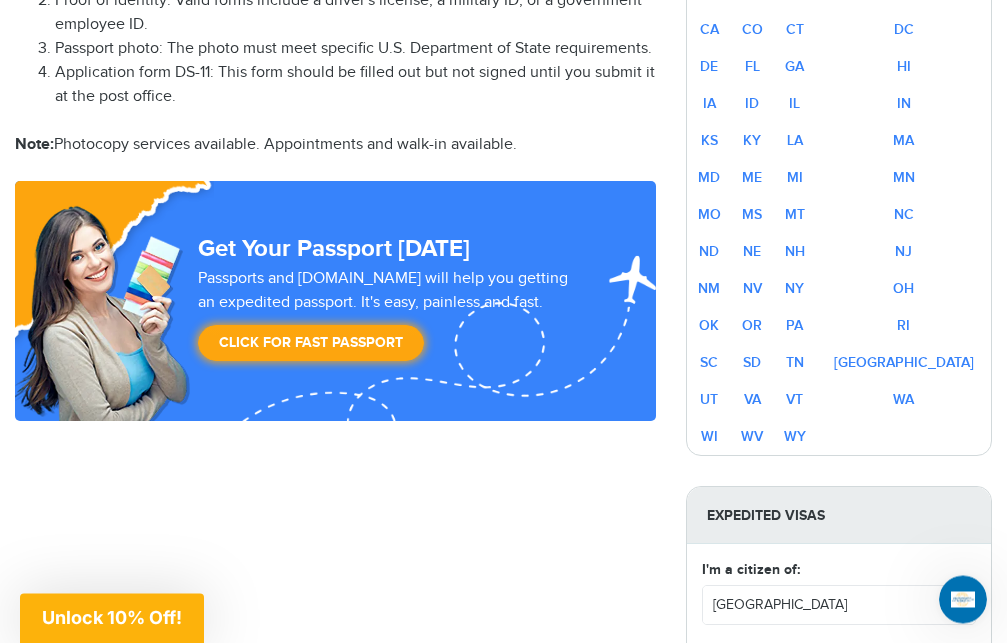 scroll, scrollTop: 1366, scrollLeft: 0, axis: vertical 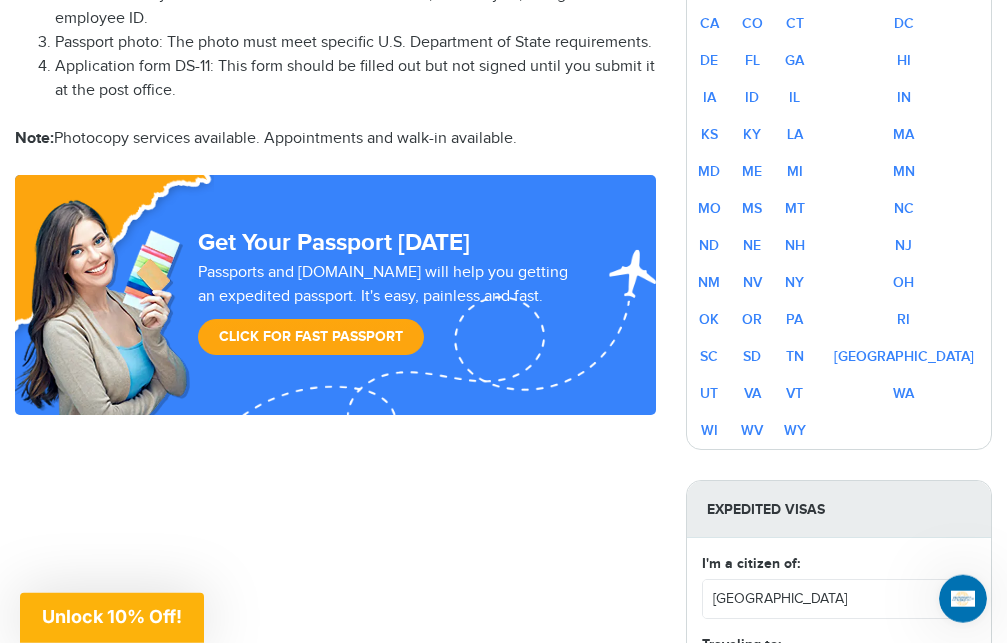 click on "Click for Fast Passport" at bounding box center [311, 337] 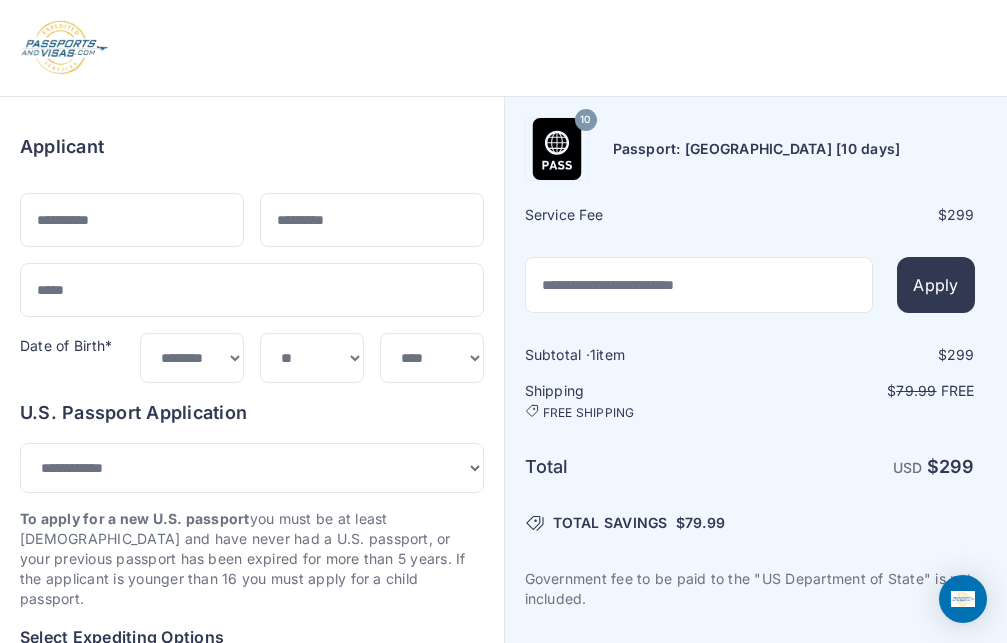 select on "***" 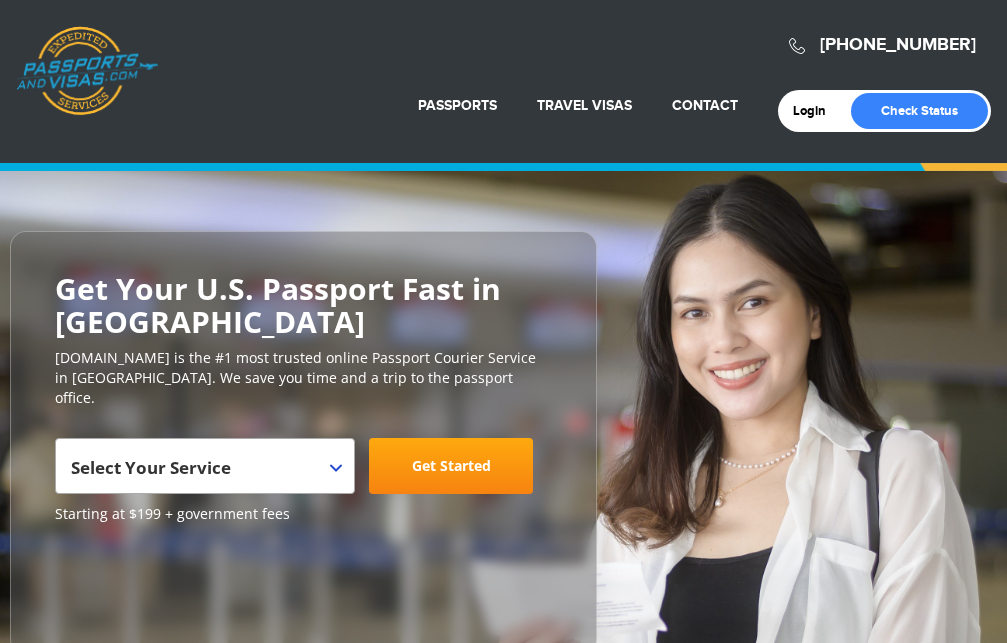 scroll, scrollTop: 1366, scrollLeft: 0, axis: vertical 